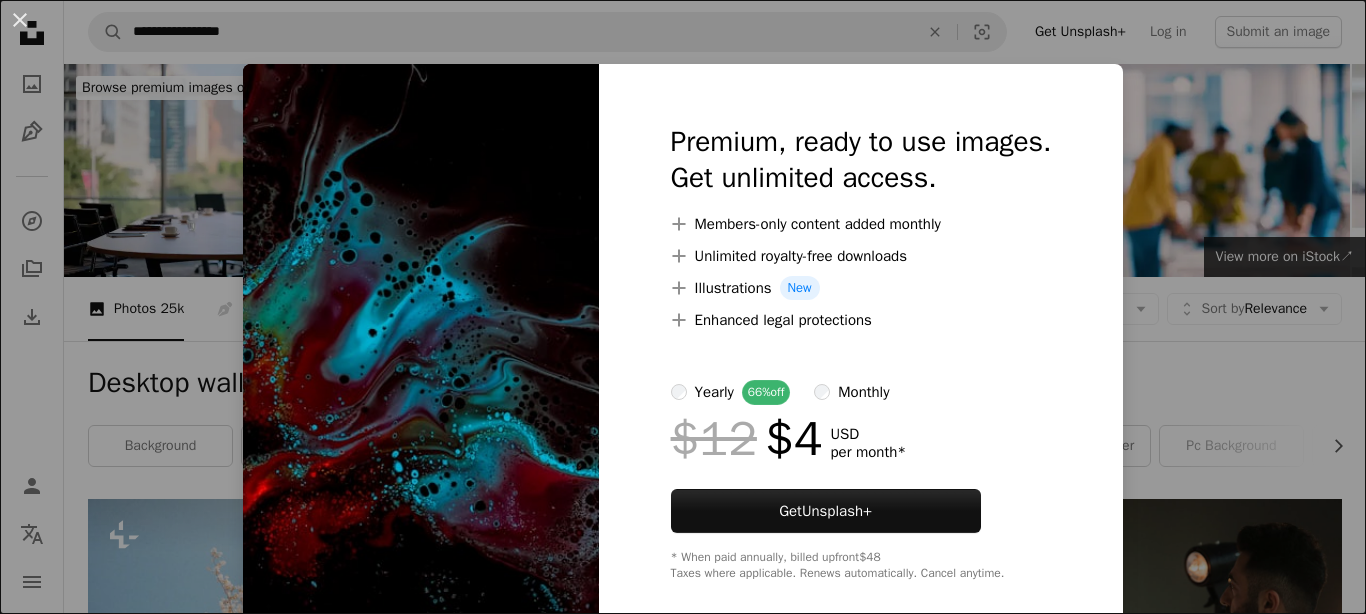 scroll, scrollTop: 2208, scrollLeft: 0, axis: vertical 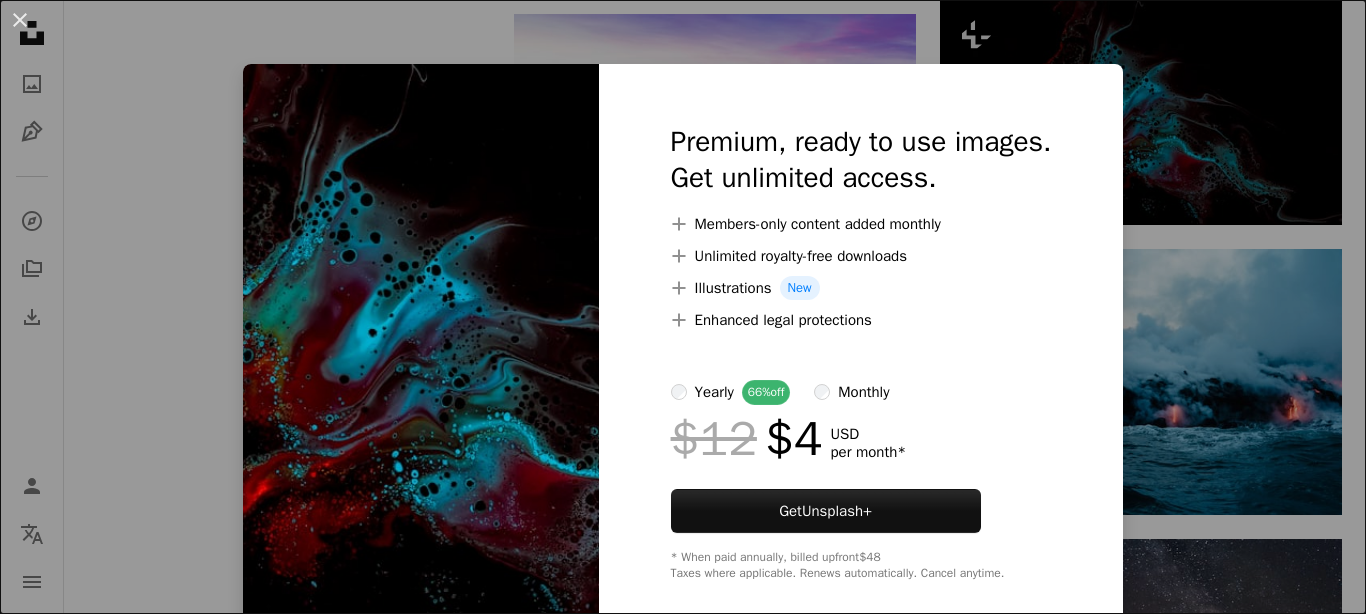 click on "An X shape Premium, ready to use images. Get unlimited access. A plus sign Members-only content added monthly A plus sign Unlimited royalty-free downloads A plus sign Illustrations  New A plus sign Enhanced legal protections yearly 66%  off monthly $12   $4 USD per month * Get  Unsplash+ * When paid annually, billed upfront  $48 Taxes where applicable. Renews automatically. Cancel anytime." at bounding box center (683, 307) 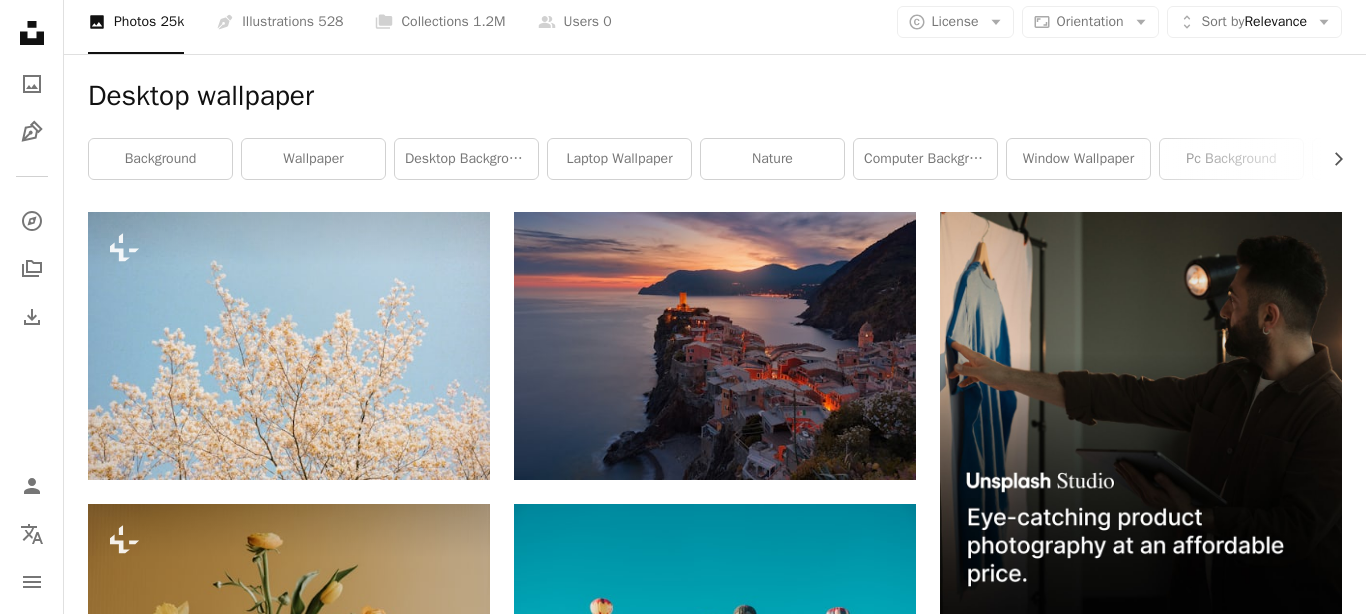 scroll, scrollTop: 276, scrollLeft: 0, axis: vertical 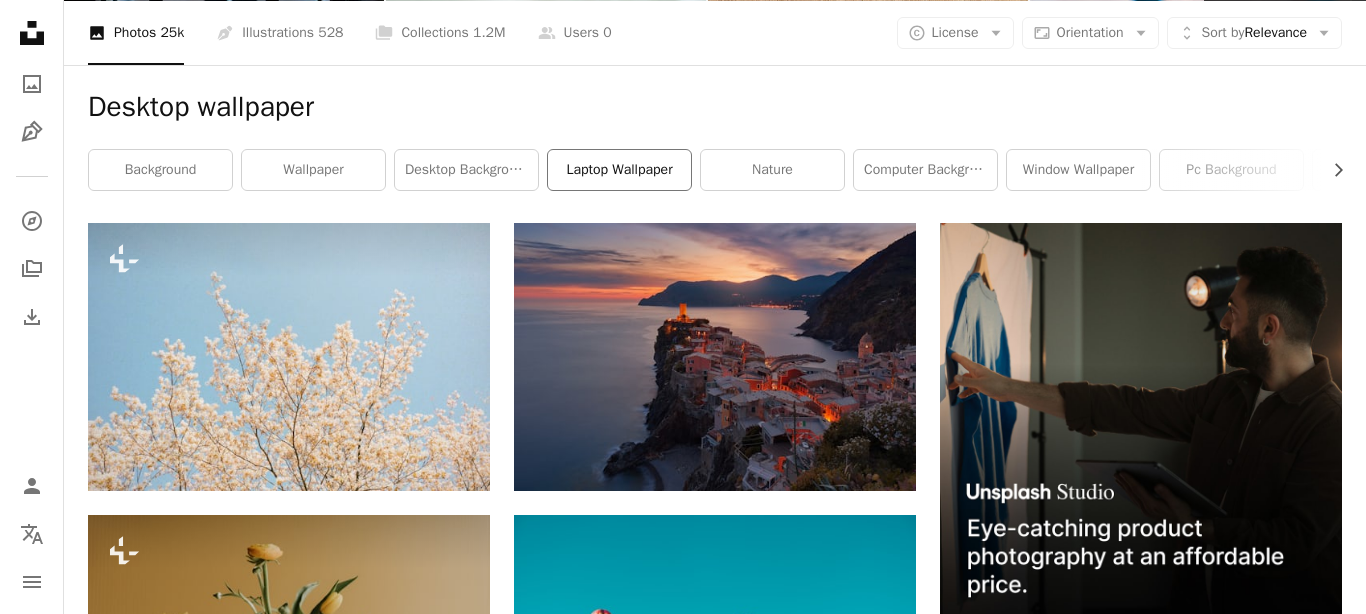click on "laptop wallpaper" at bounding box center (619, 170) 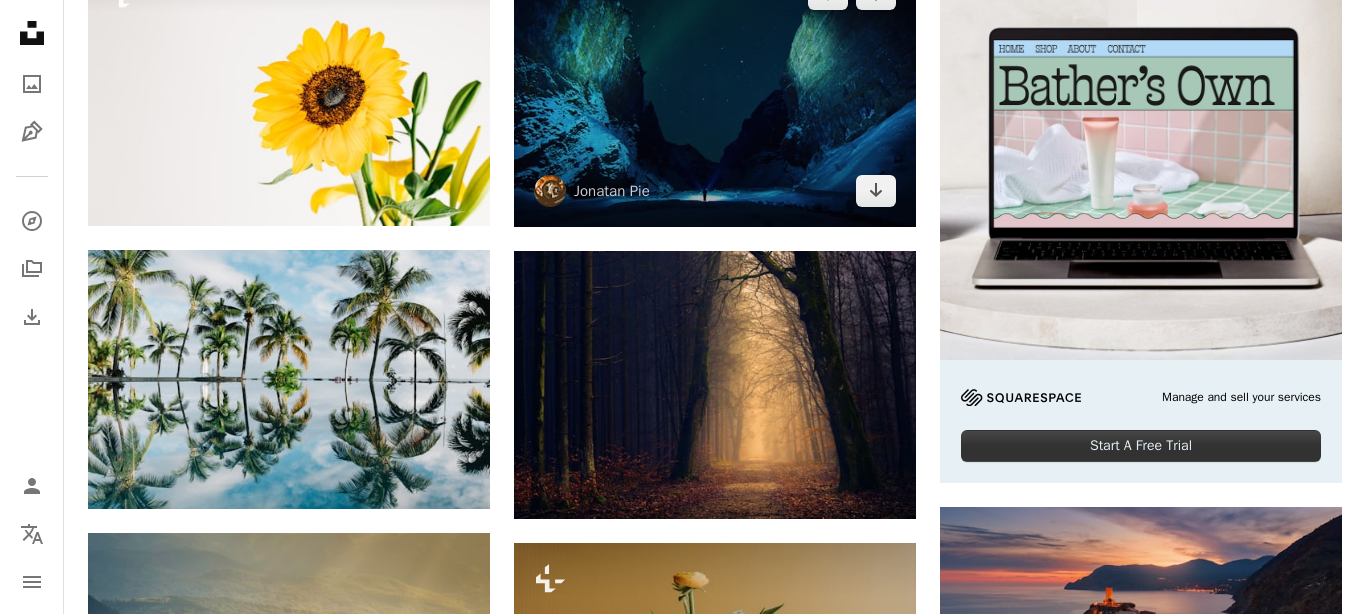 scroll, scrollTop: 690, scrollLeft: 0, axis: vertical 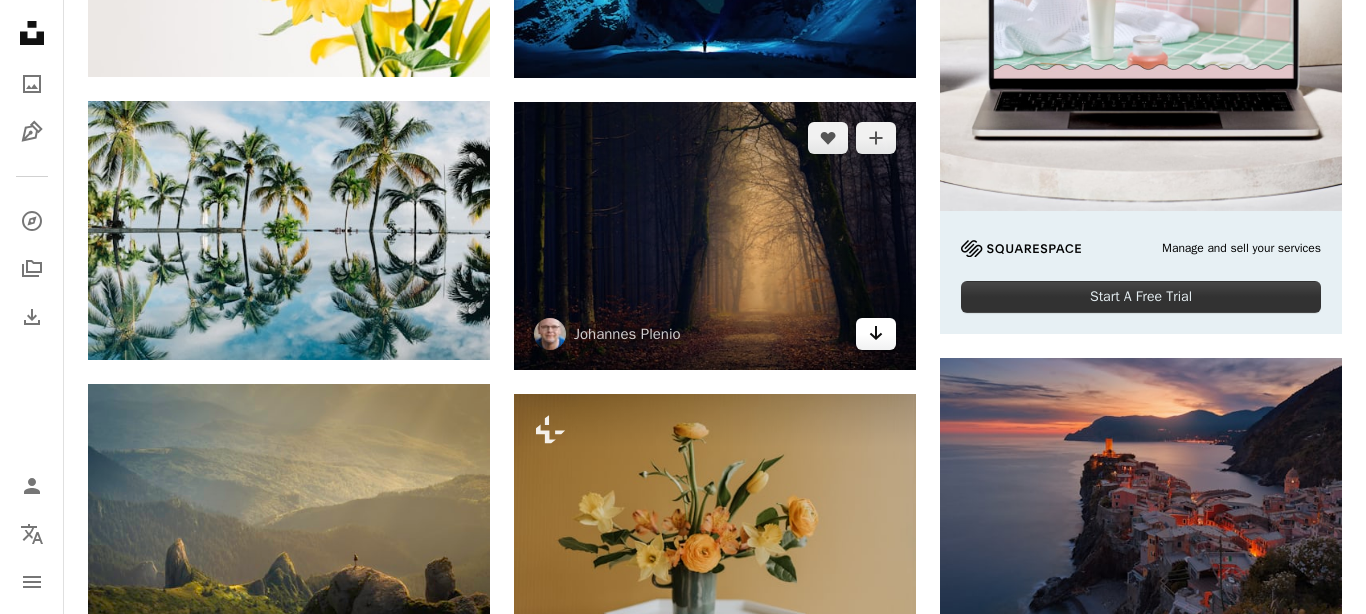 click on "Arrow pointing down" 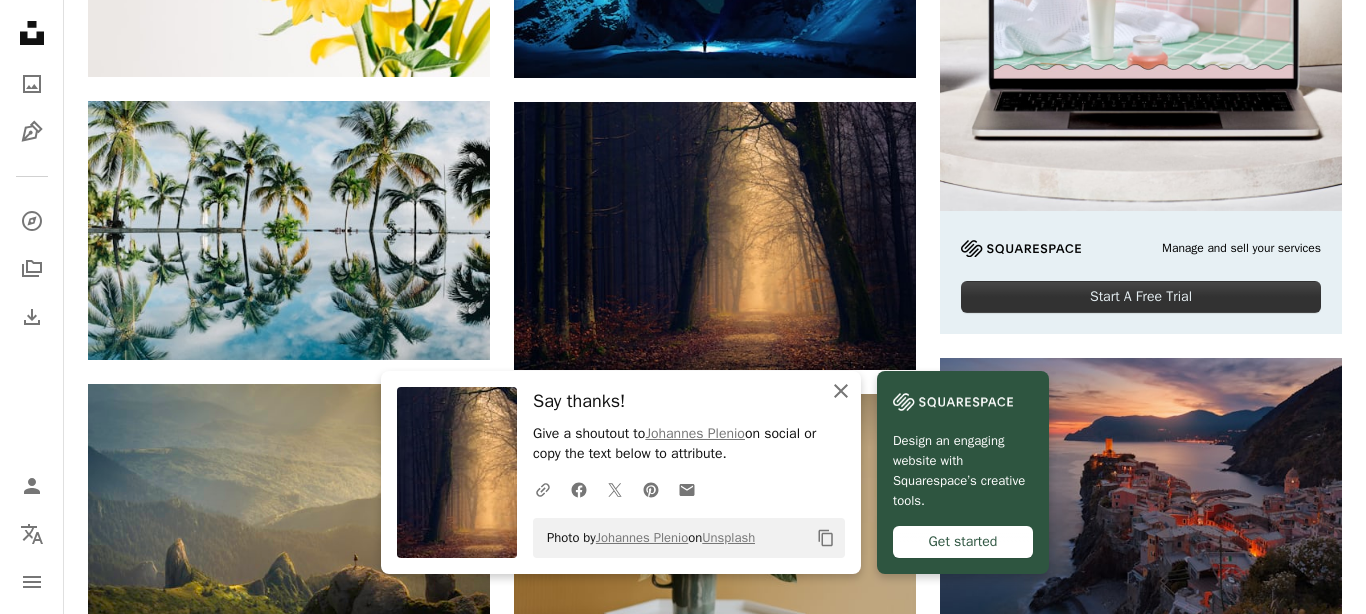 click on "An X shape" 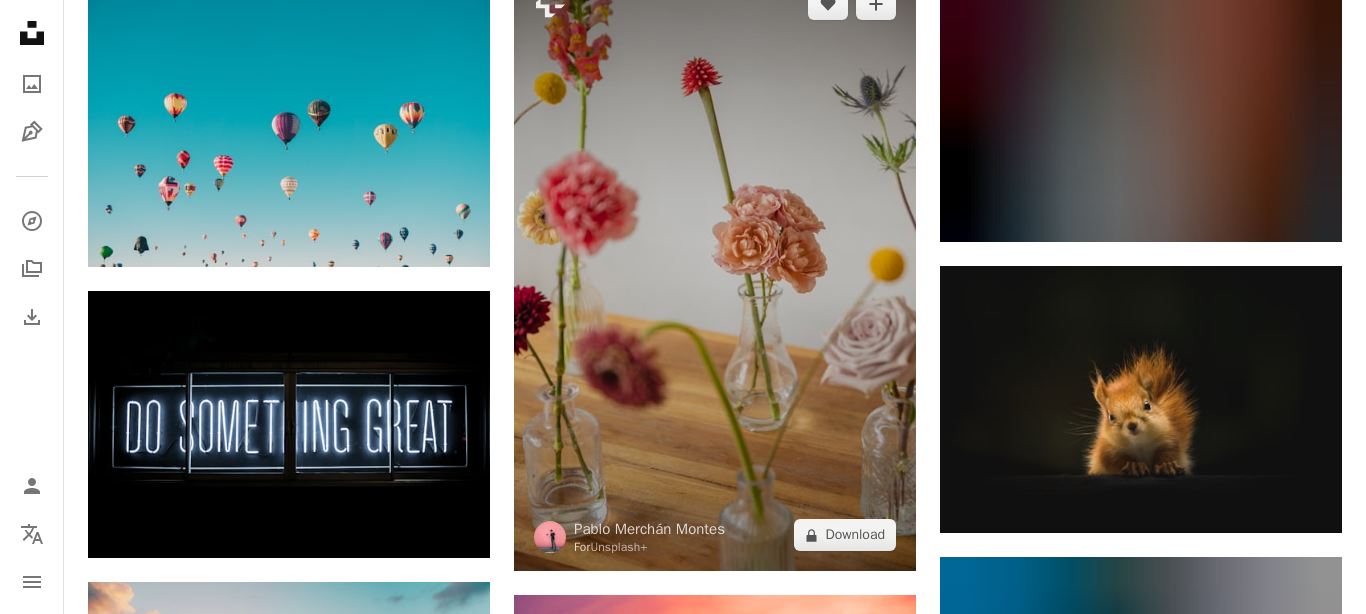 scroll, scrollTop: 1794, scrollLeft: 0, axis: vertical 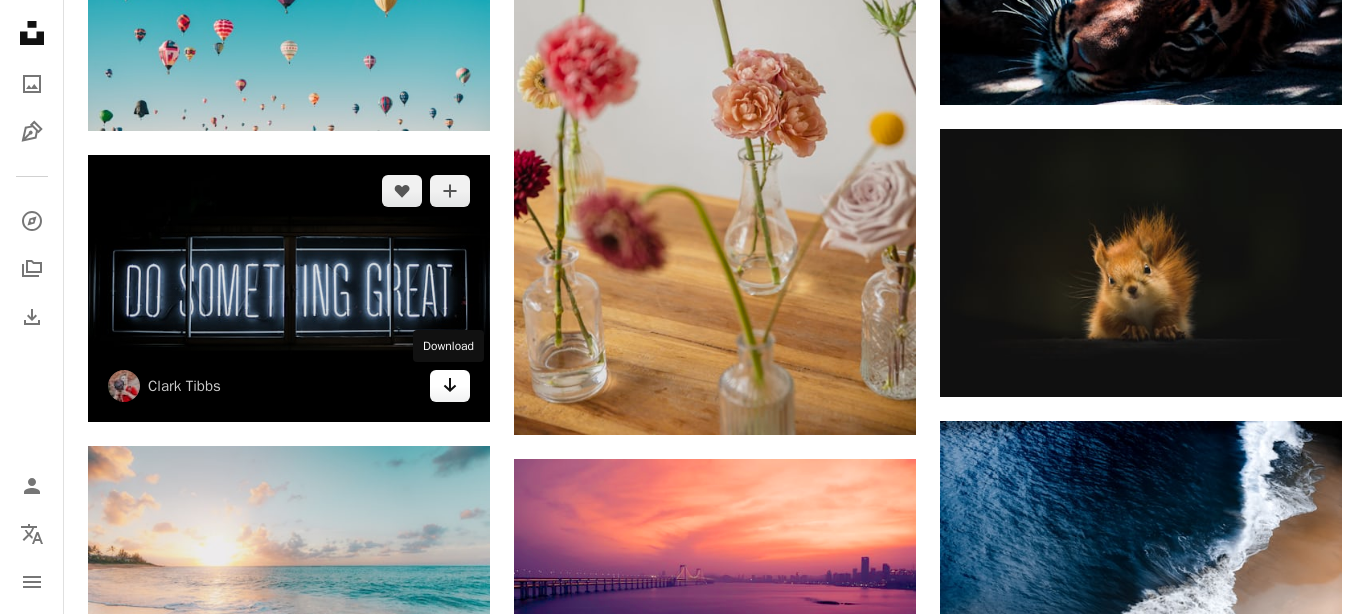 click 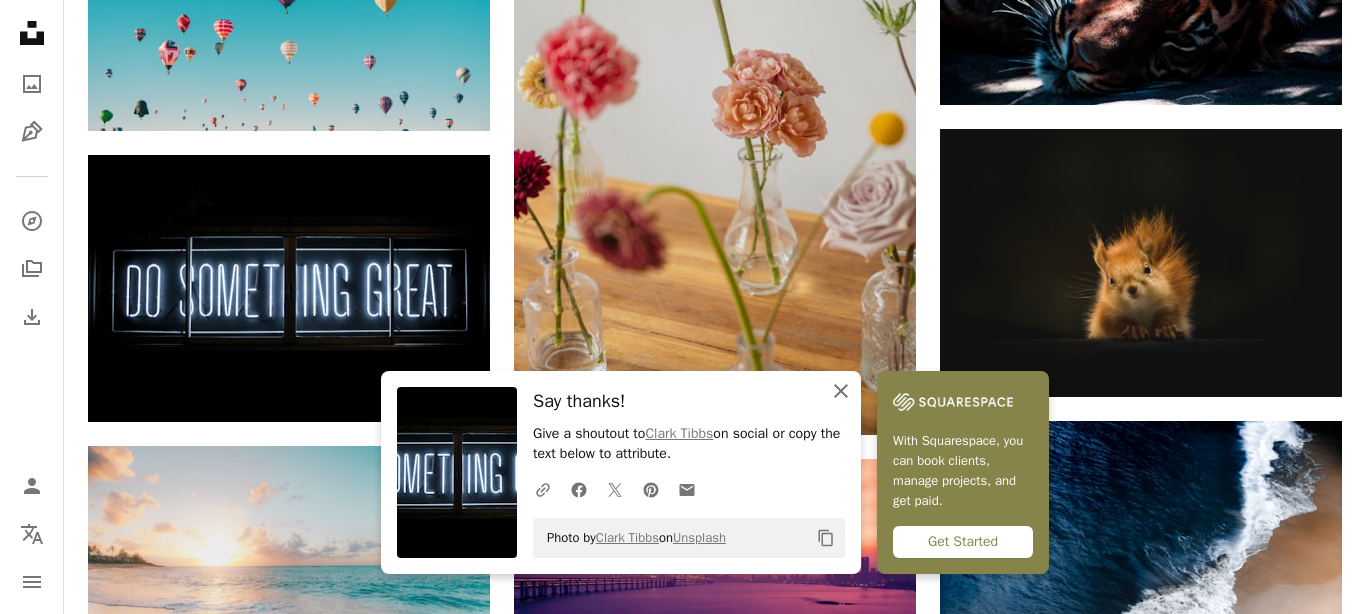 click on "An X shape" 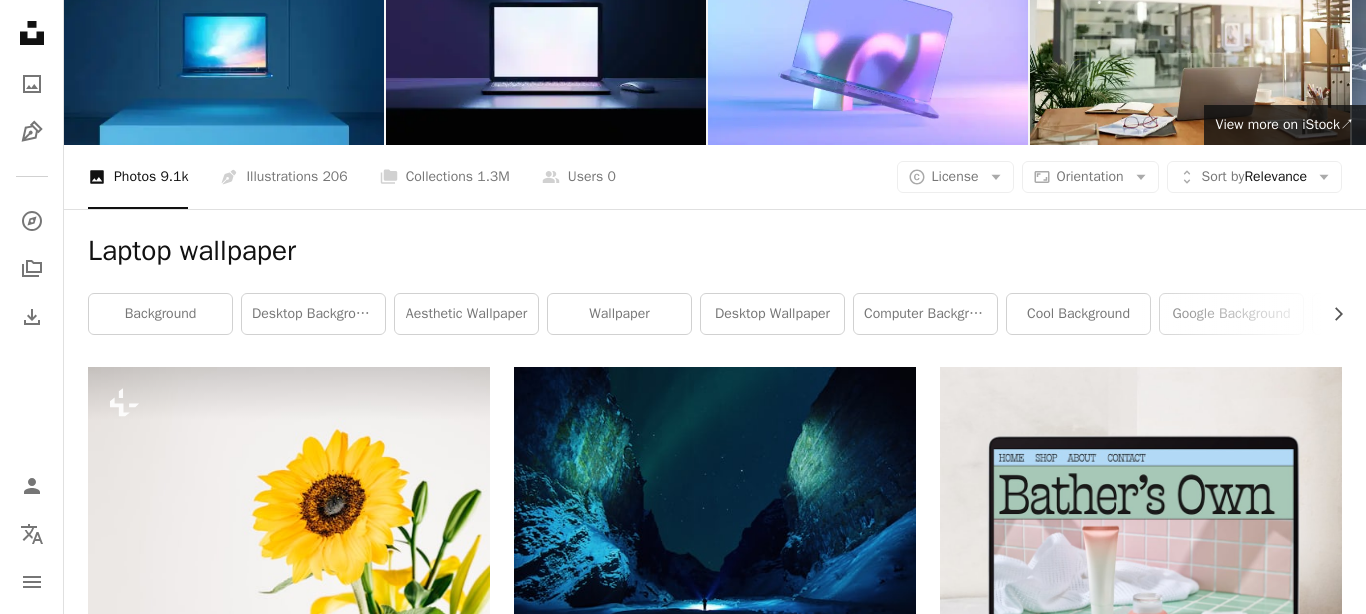 scroll, scrollTop: 0, scrollLeft: 0, axis: both 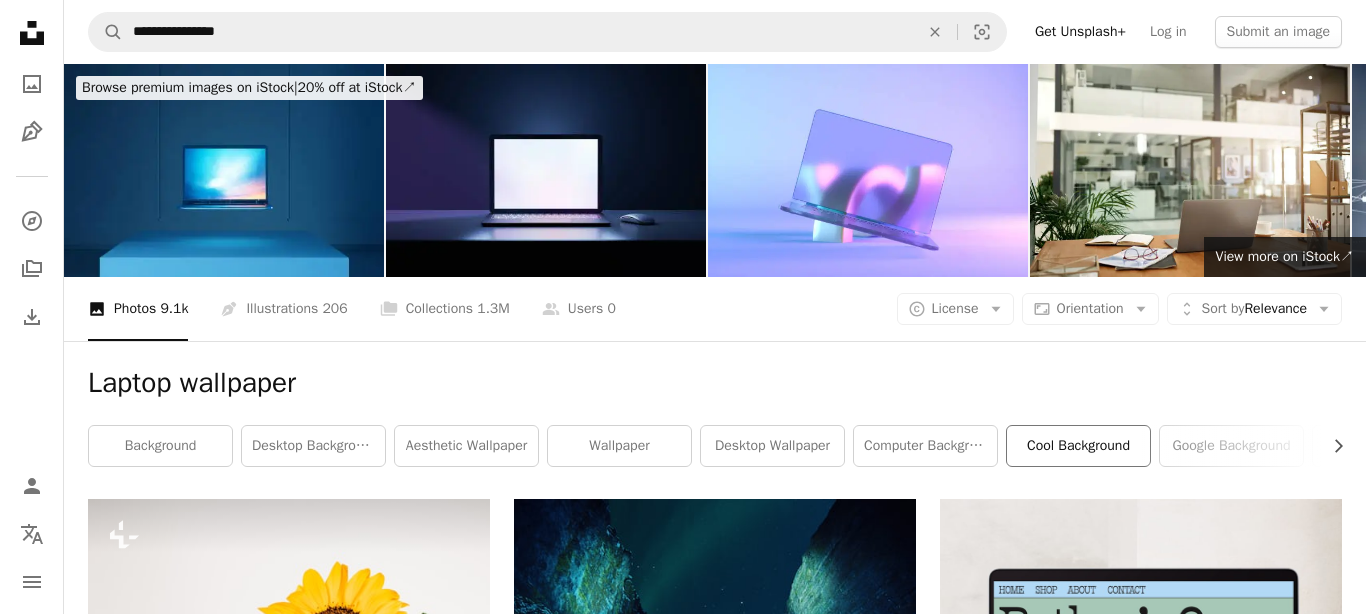 click on "cool background" at bounding box center [1078, 446] 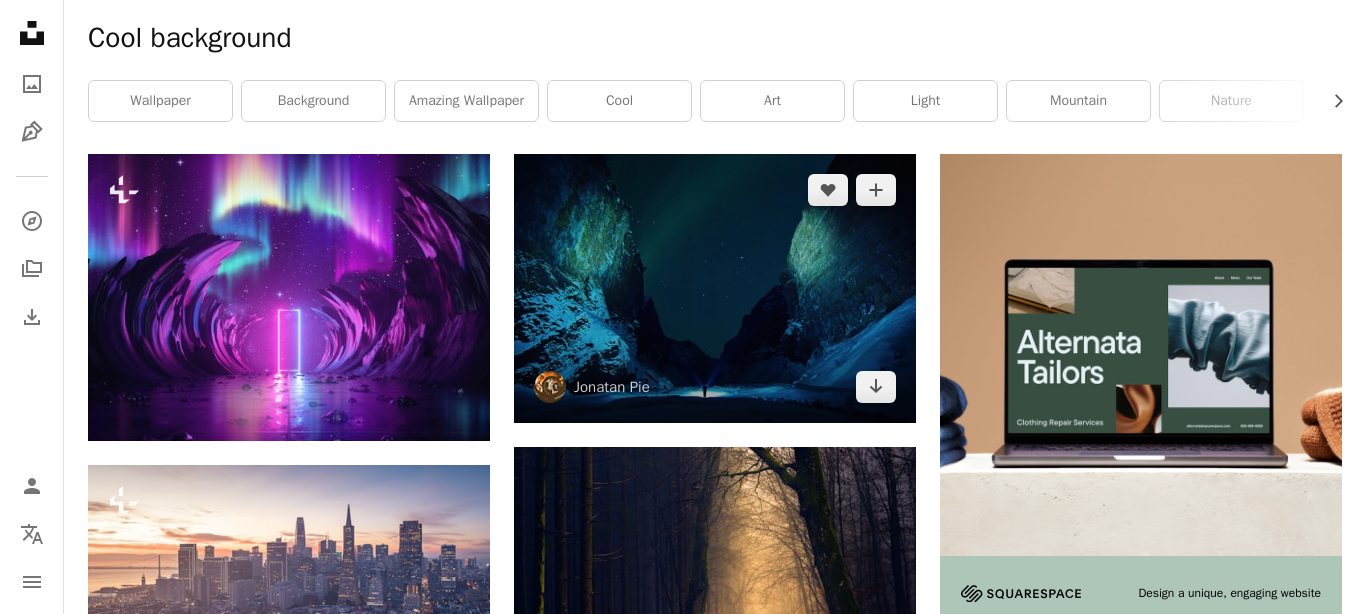 scroll, scrollTop: 0, scrollLeft: 0, axis: both 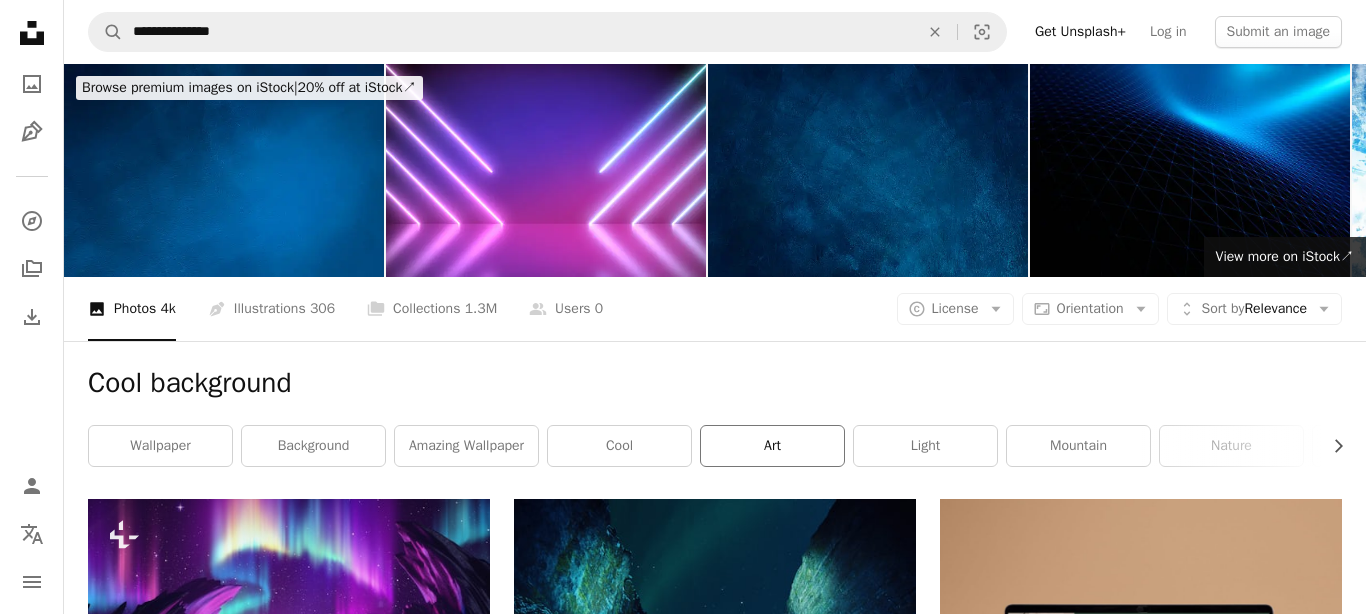 click on "art" at bounding box center [772, 446] 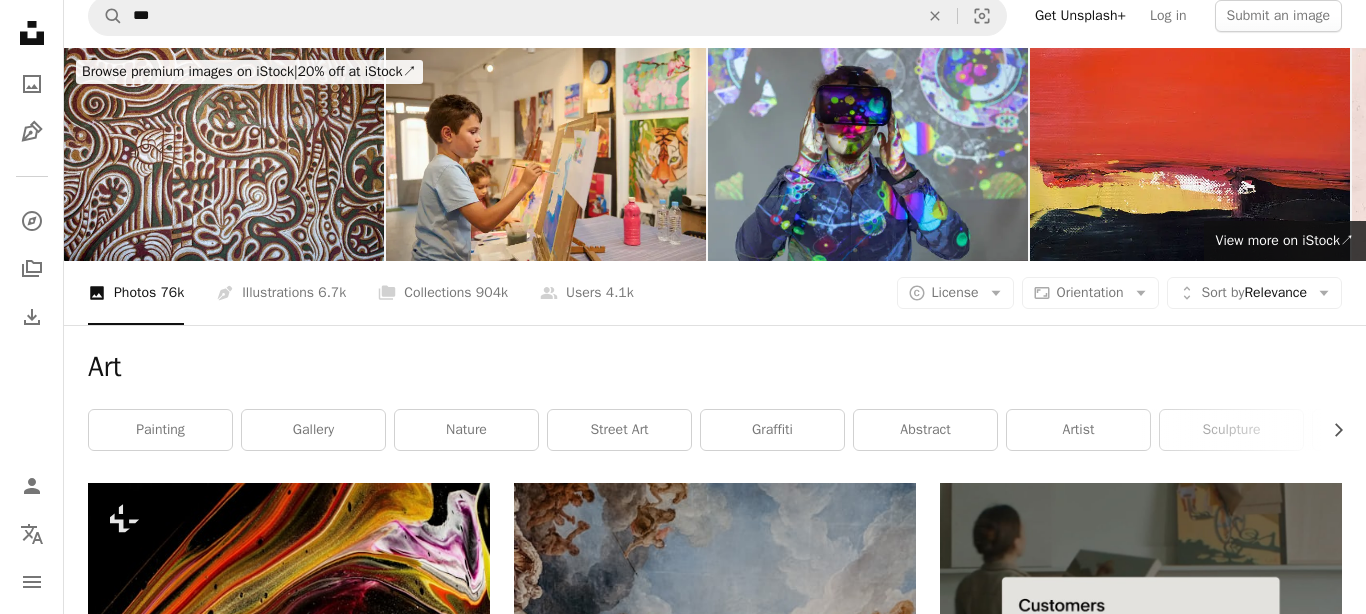 scroll, scrollTop: 0, scrollLeft: 0, axis: both 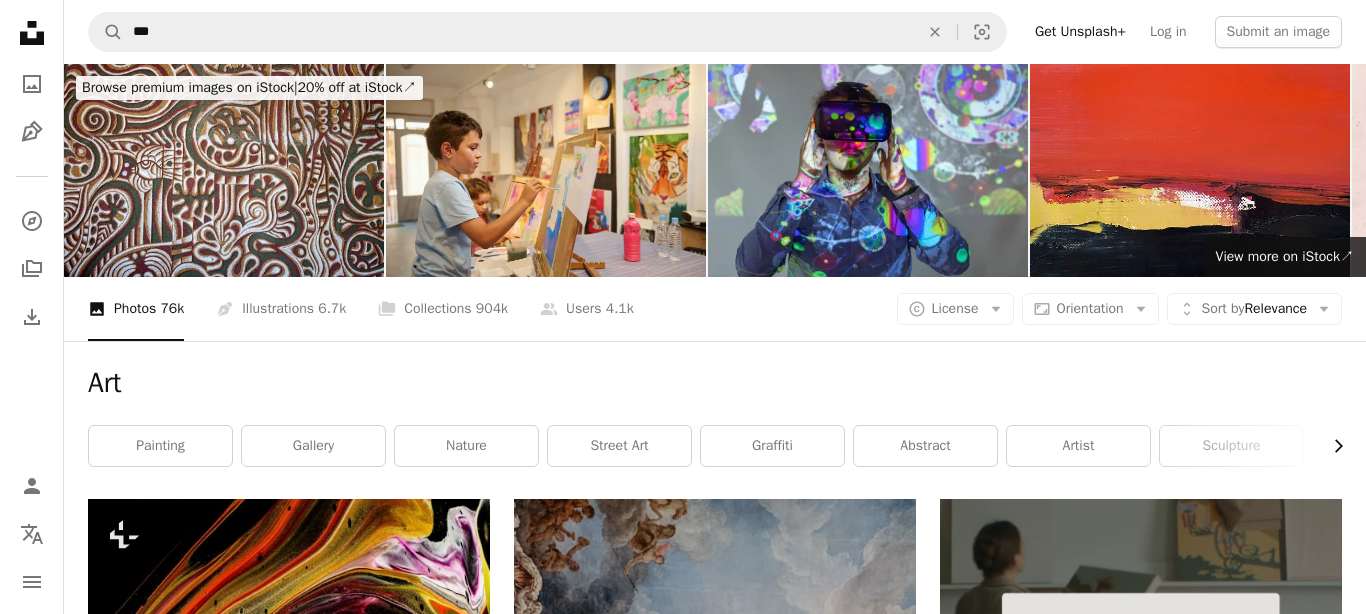 click on "Chevron right" 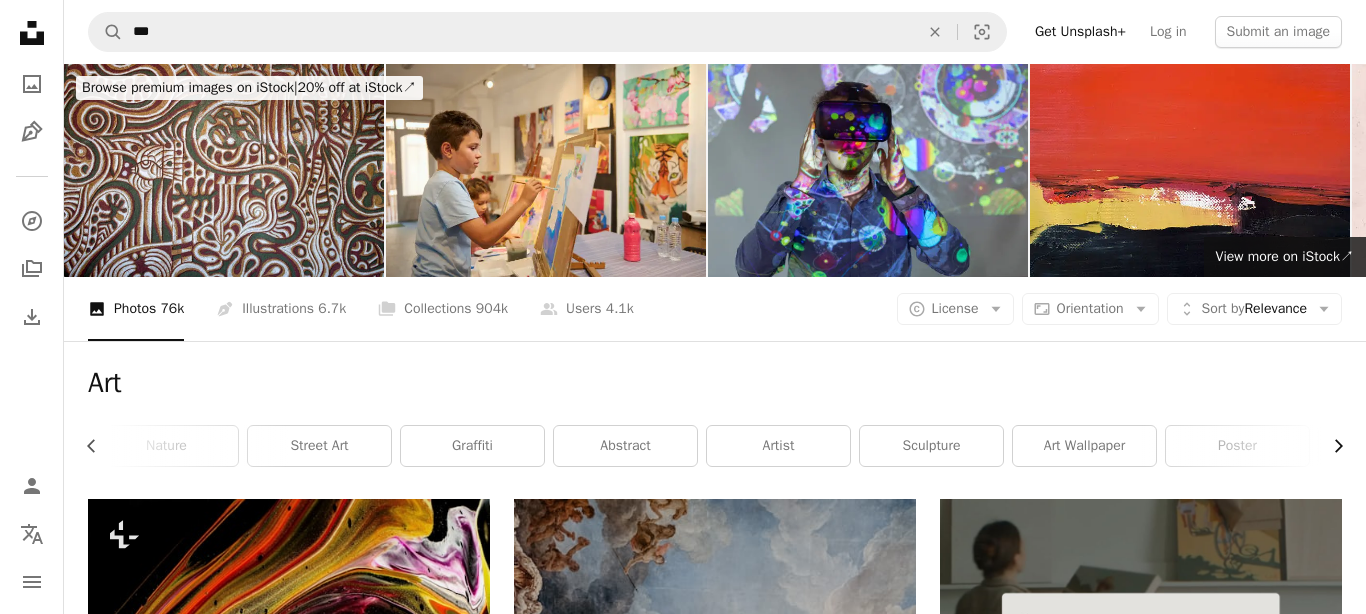 click on "Chevron right" 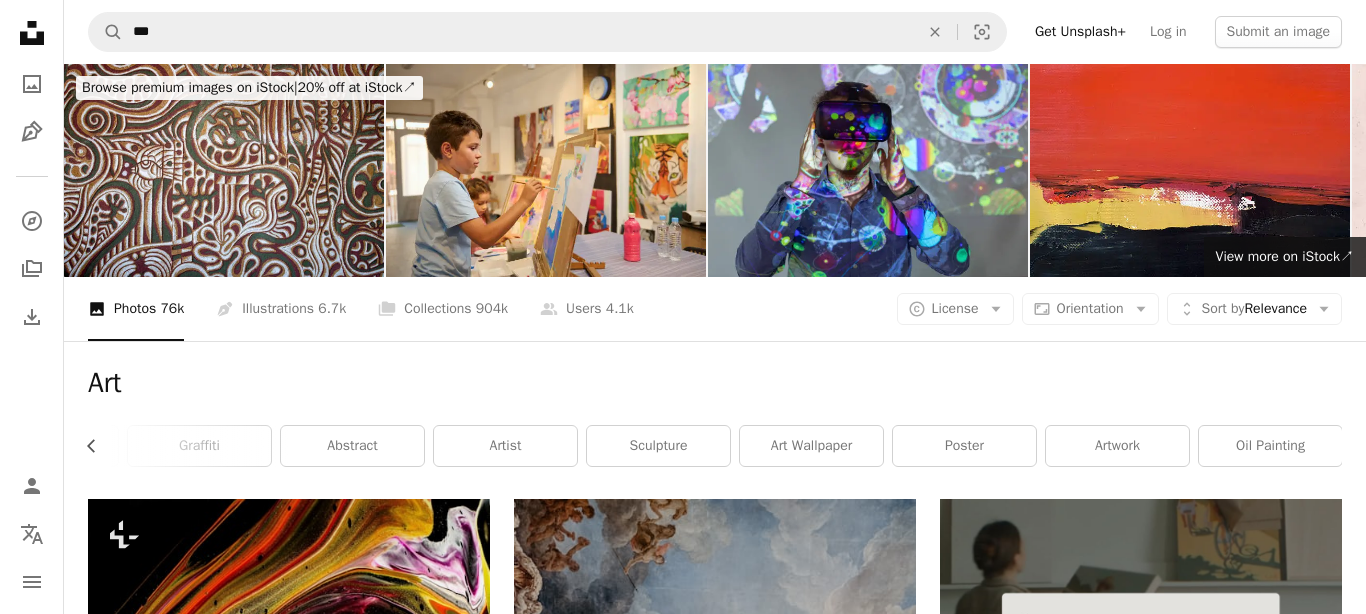 scroll, scrollTop: 0, scrollLeft: 574, axis: horizontal 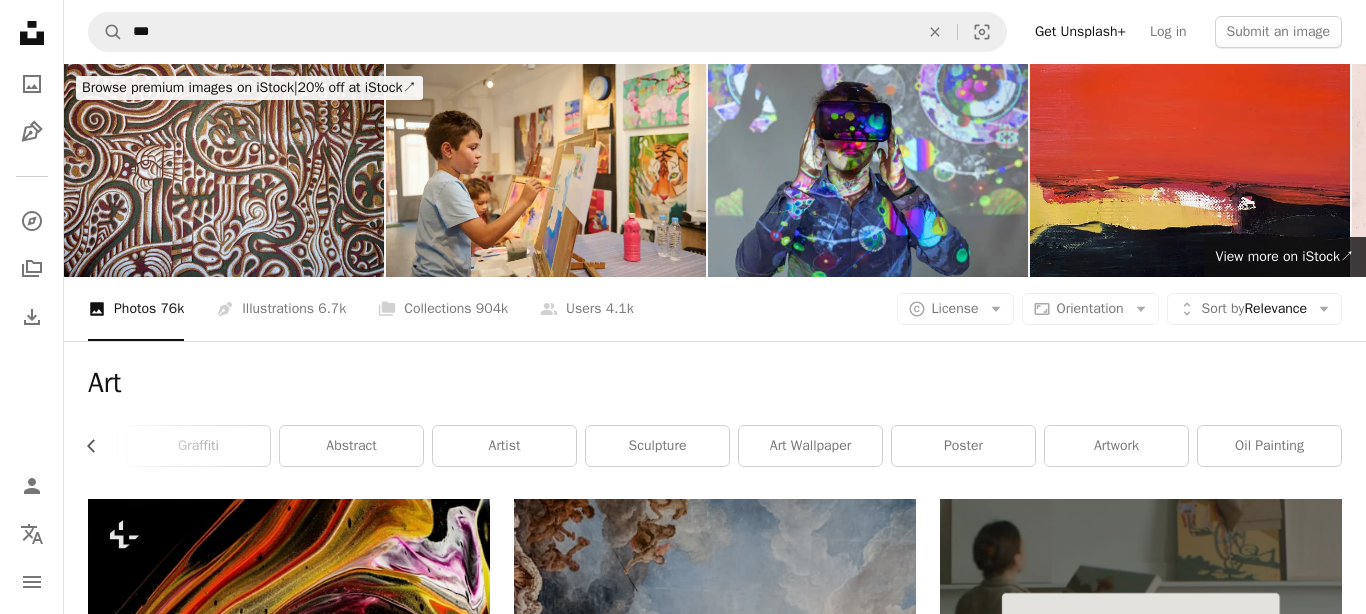 click on "oil painting" at bounding box center (1269, 446) 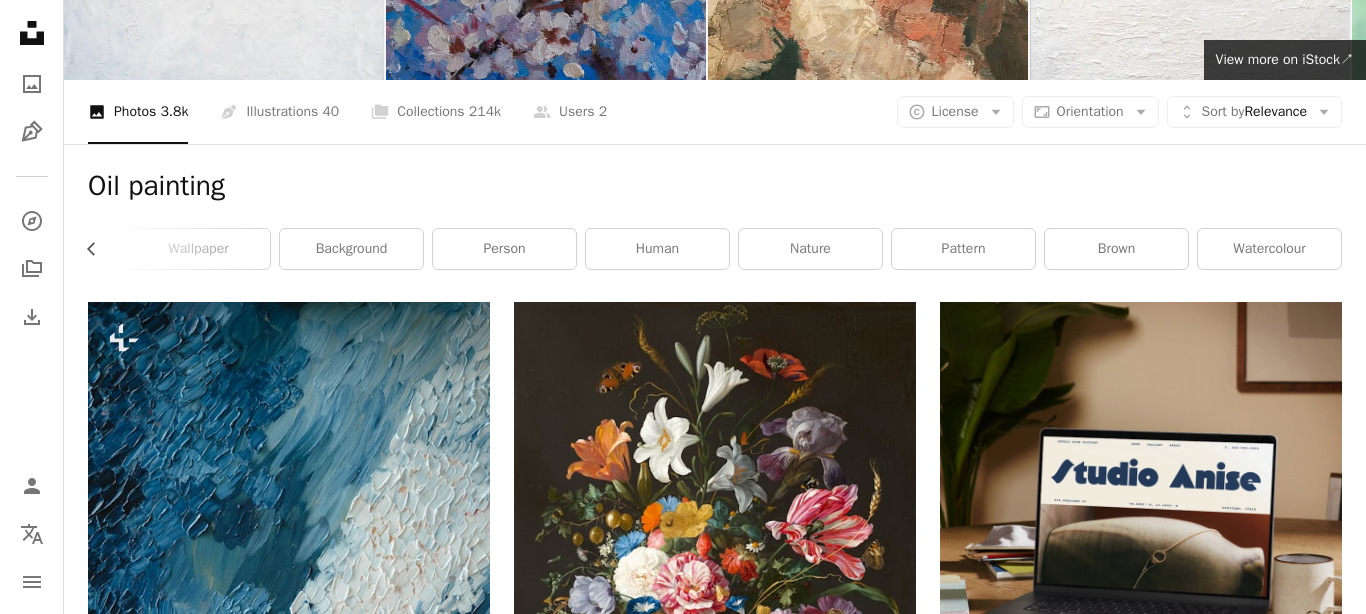 scroll, scrollTop: 276, scrollLeft: 0, axis: vertical 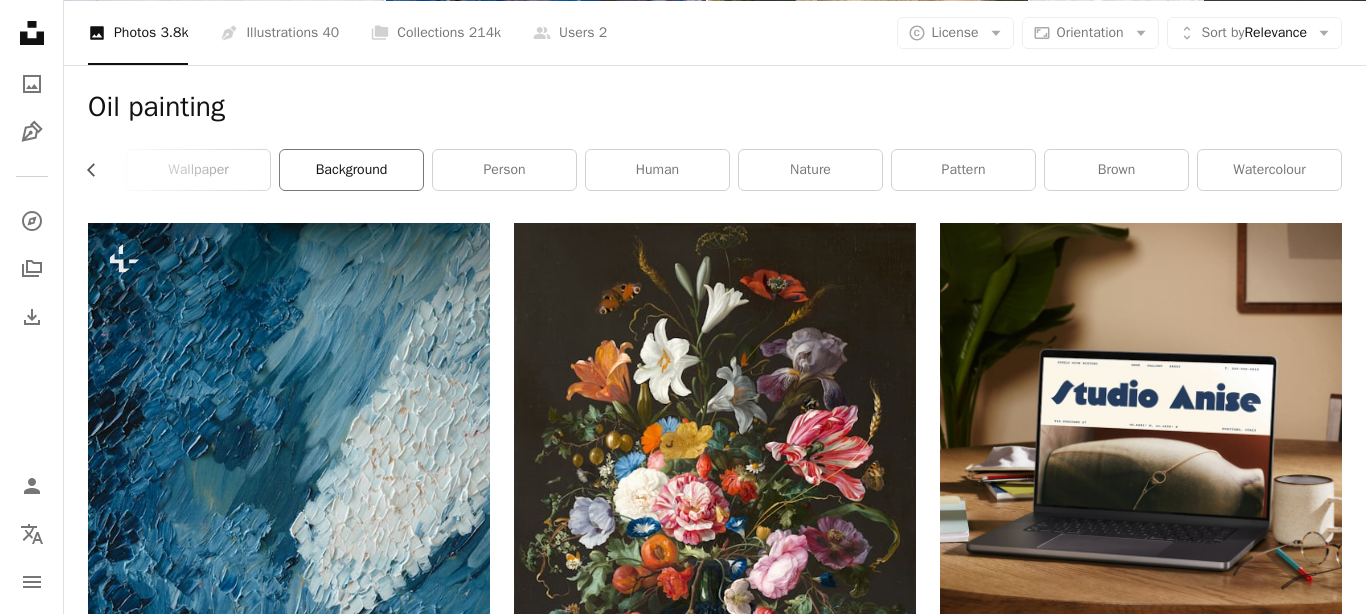 click on "background" at bounding box center [351, 170] 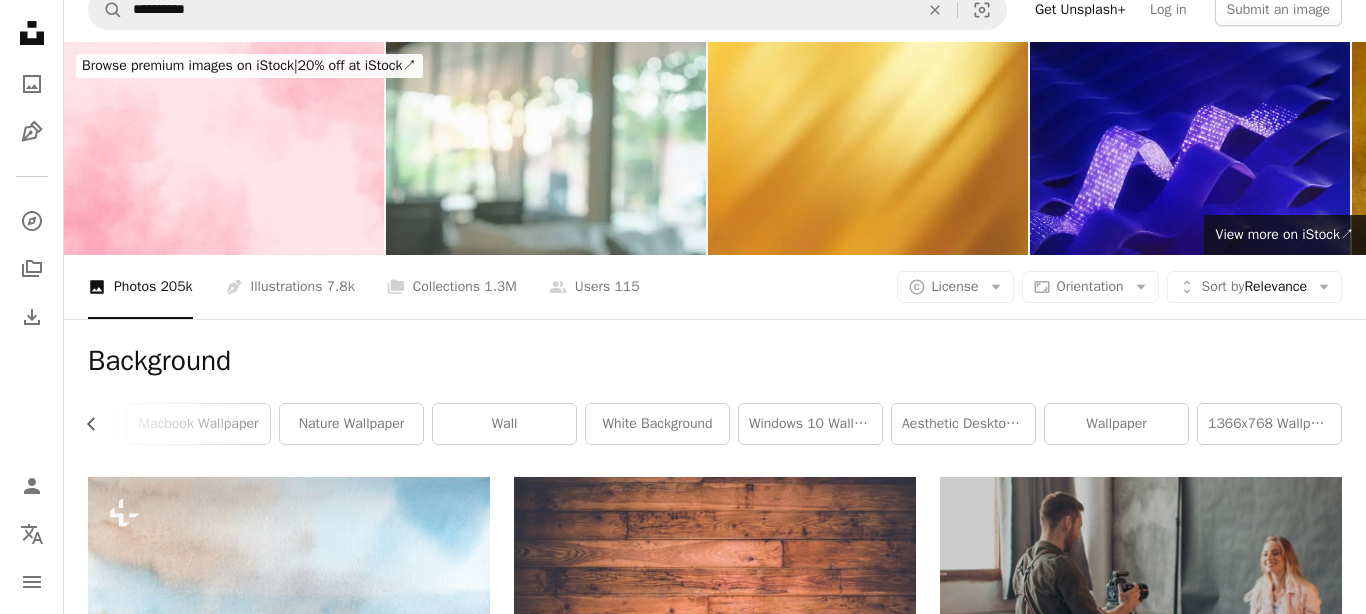 scroll, scrollTop: 0, scrollLeft: 0, axis: both 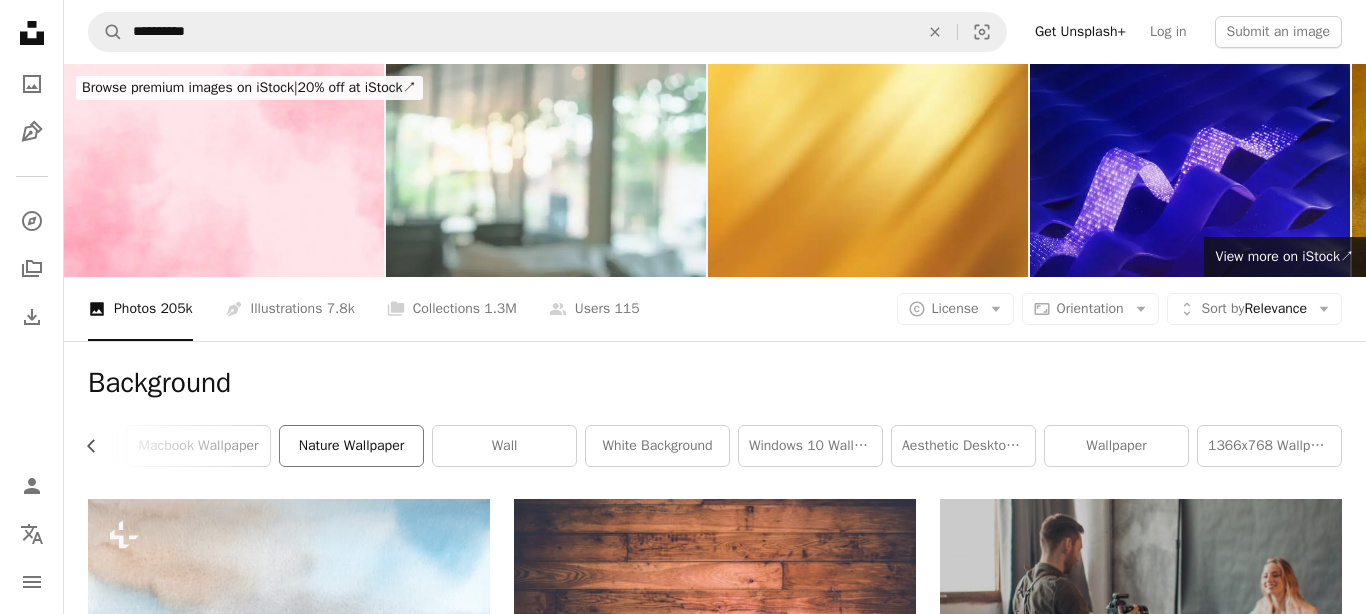 click on "nature wallpaper" at bounding box center [351, 446] 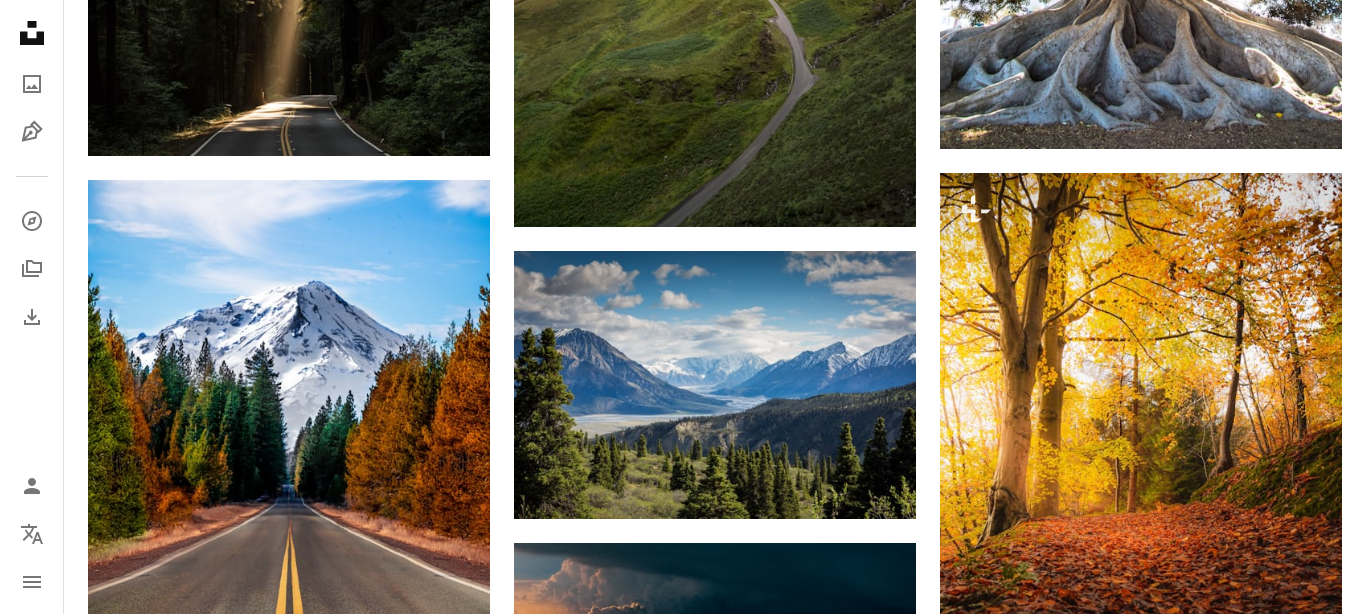 scroll, scrollTop: 1656, scrollLeft: 0, axis: vertical 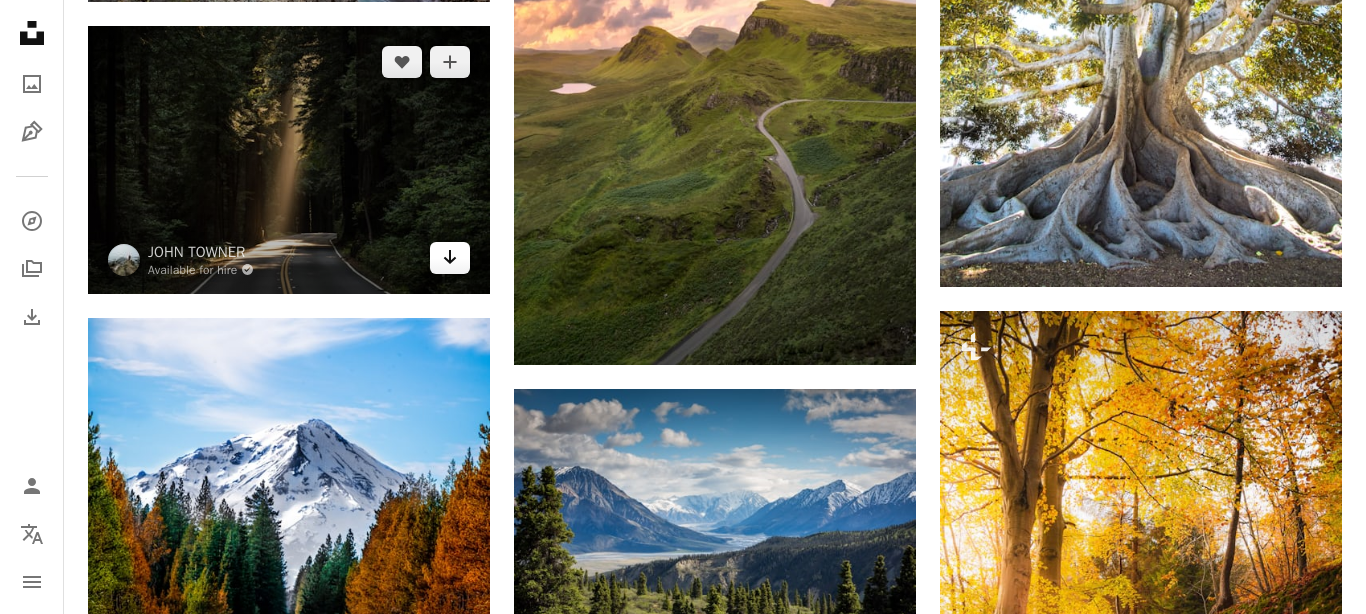 click on "Arrow pointing down" at bounding box center (450, 258) 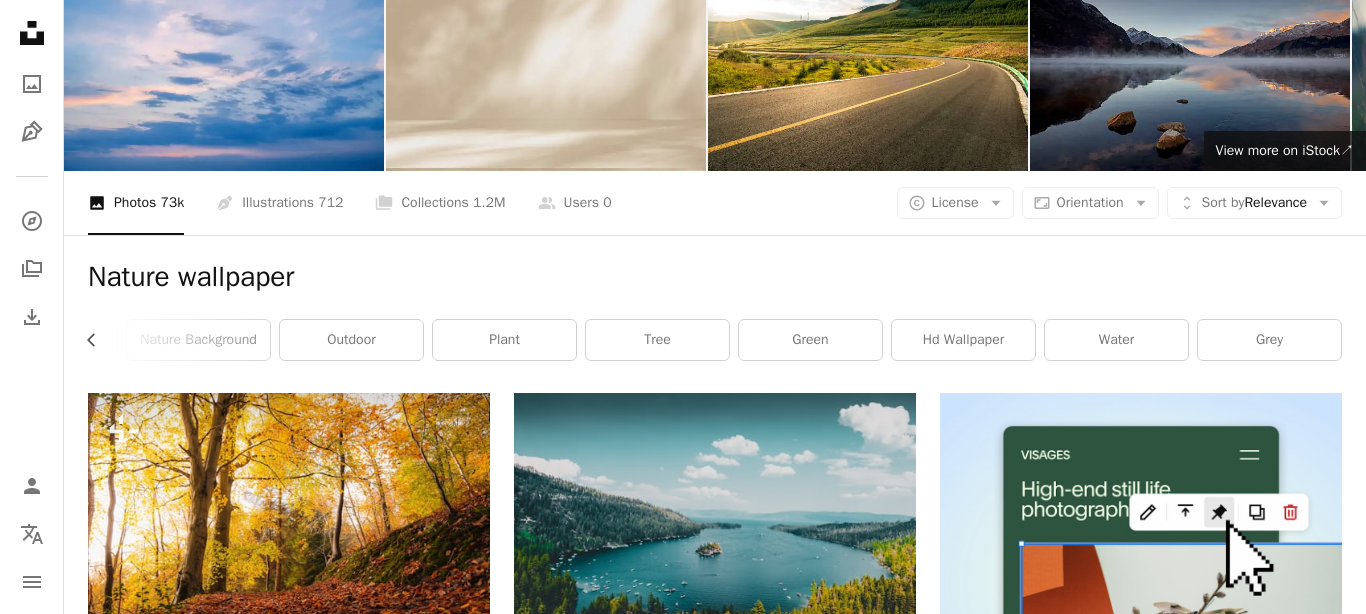 scroll, scrollTop: 0, scrollLeft: 0, axis: both 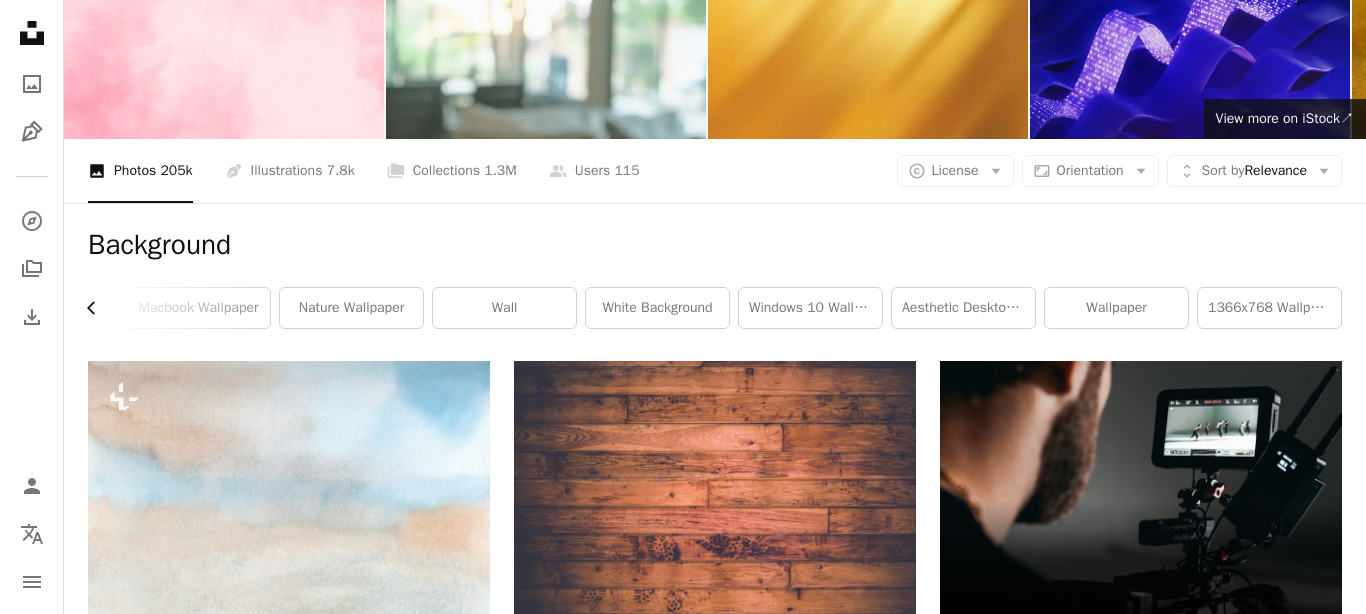 click on "Chevron left" 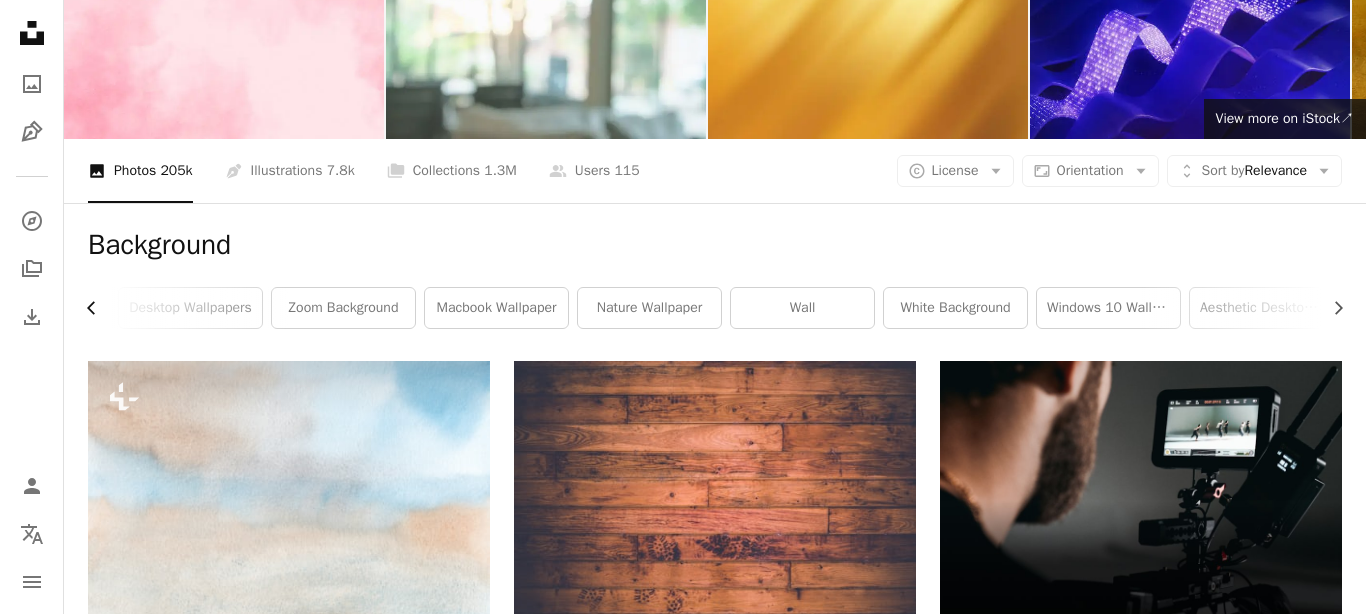 scroll, scrollTop: 0, scrollLeft: 274, axis: horizontal 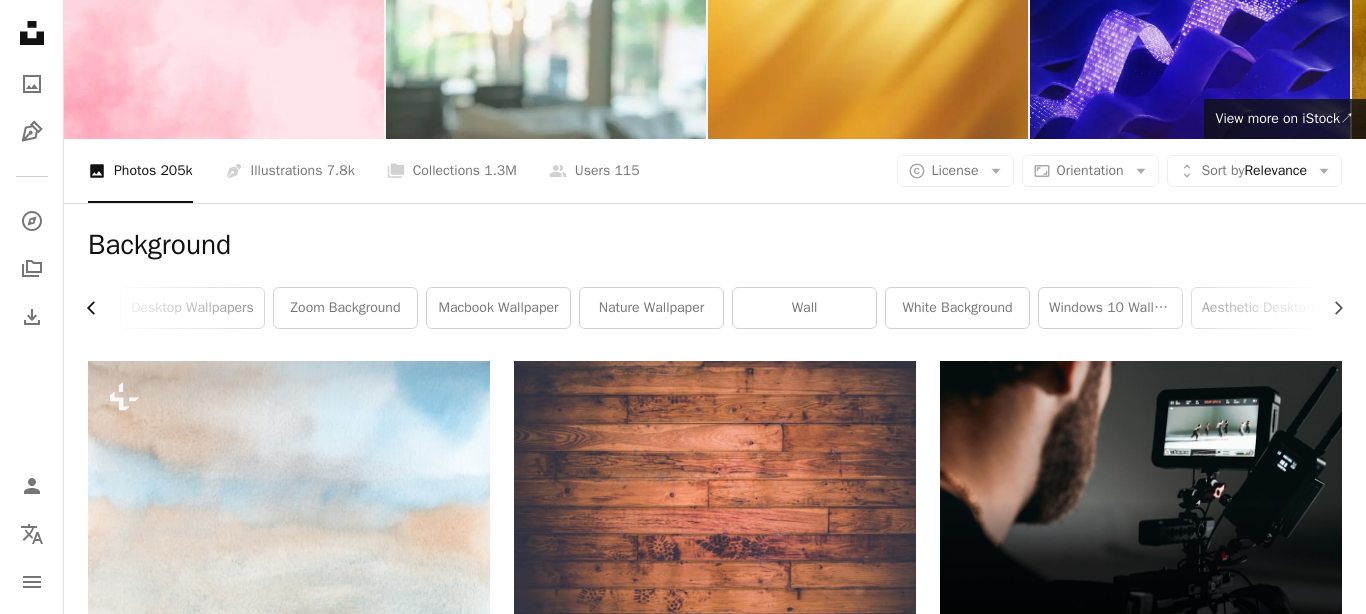 click on "Chevron left" 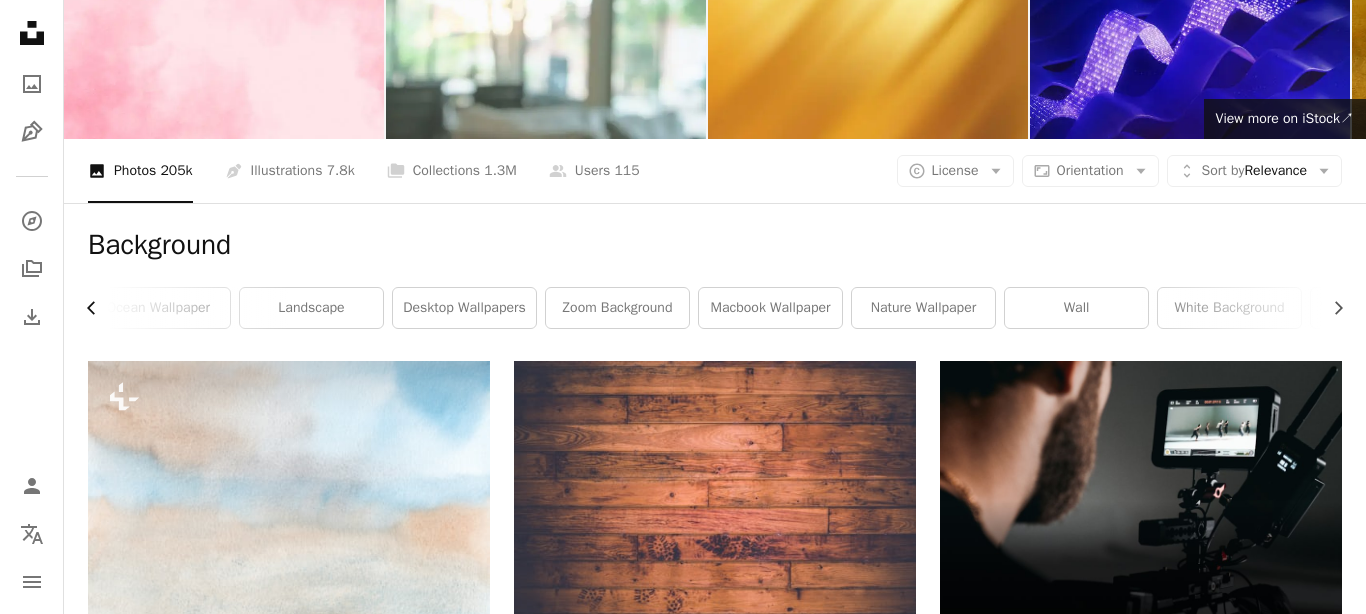 scroll, scrollTop: 0, scrollLeft: 0, axis: both 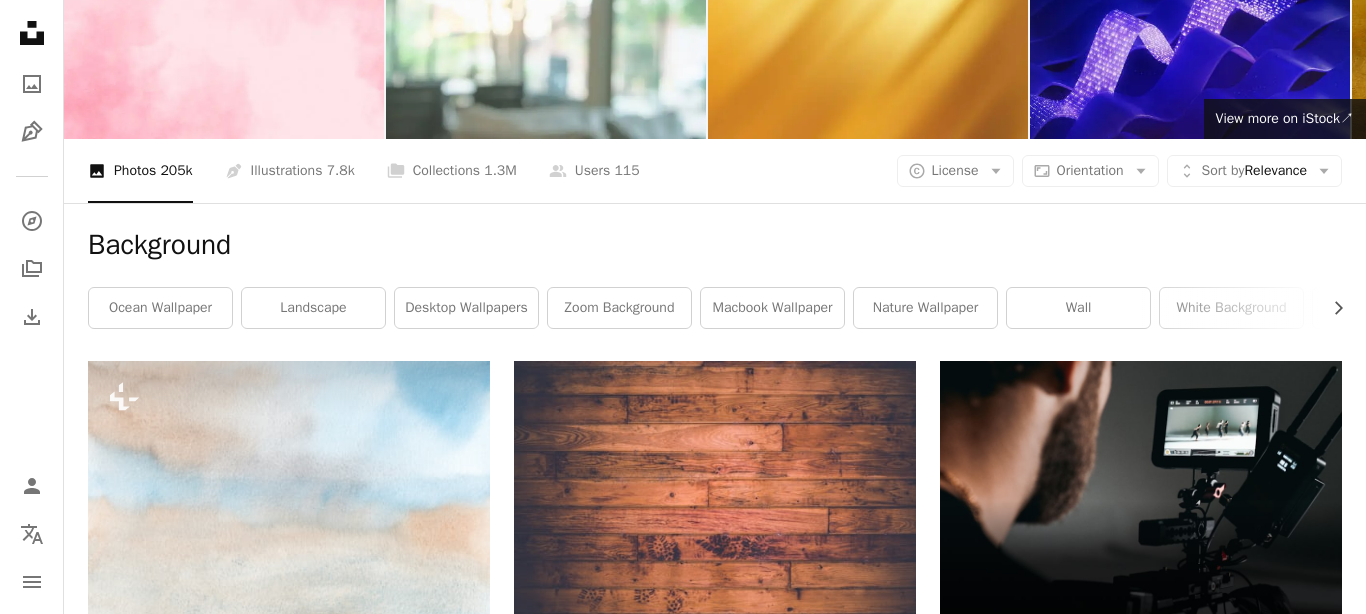 click on "Background Chevron right ocean wallpaper landscape desktop wallpapers zoom background macbook wallpaper nature wallpaper wall white background windows 10 wallpaper aesthetic desktop wallpaper wallpaper 1366x768 wallpaper" at bounding box center [715, 282] 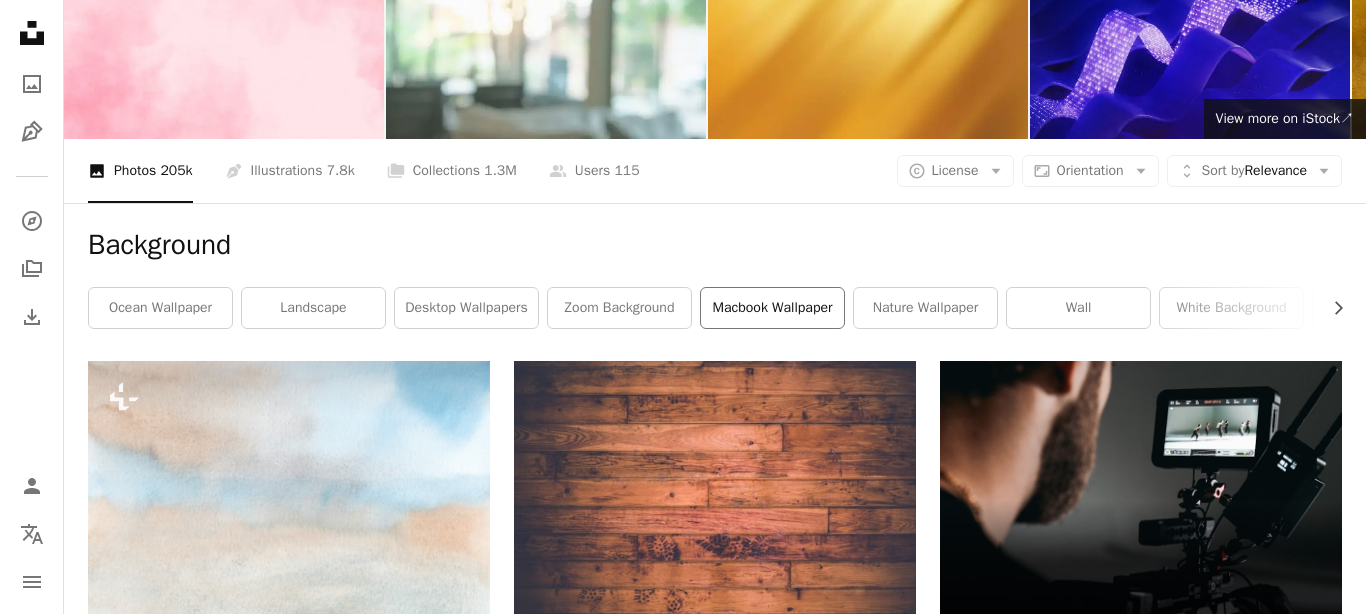 click on "macbook wallpaper" at bounding box center [772, 308] 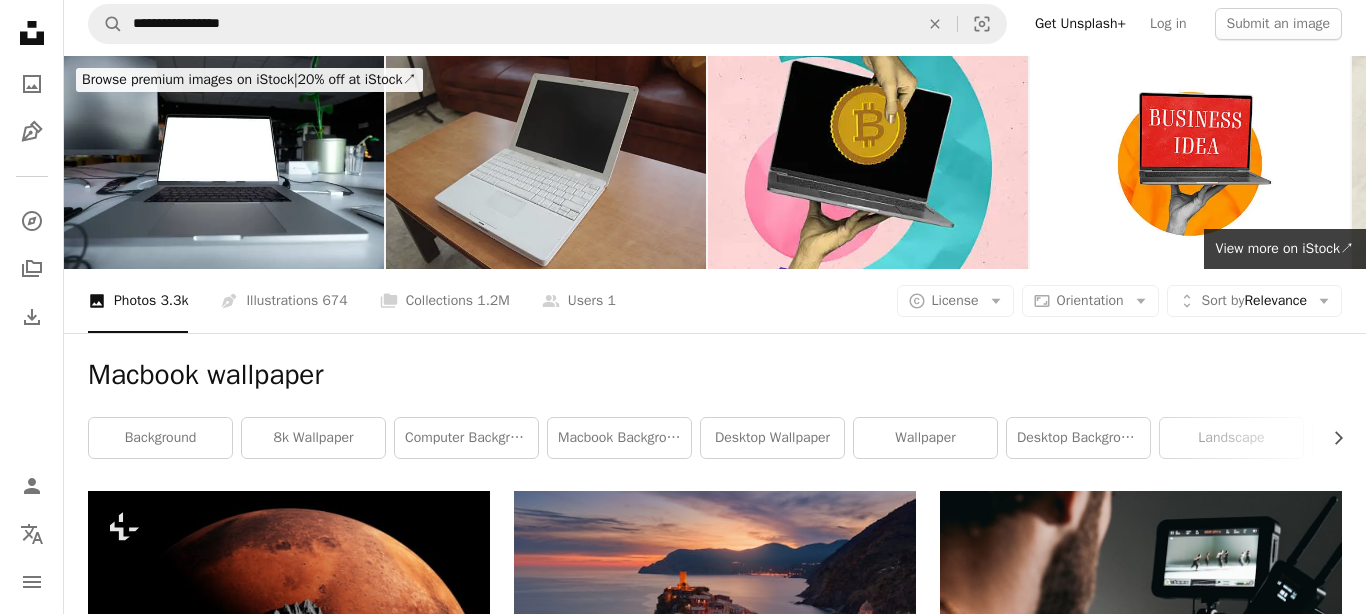 scroll, scrollTop: 0, scrollLeft: 0, axis: both 